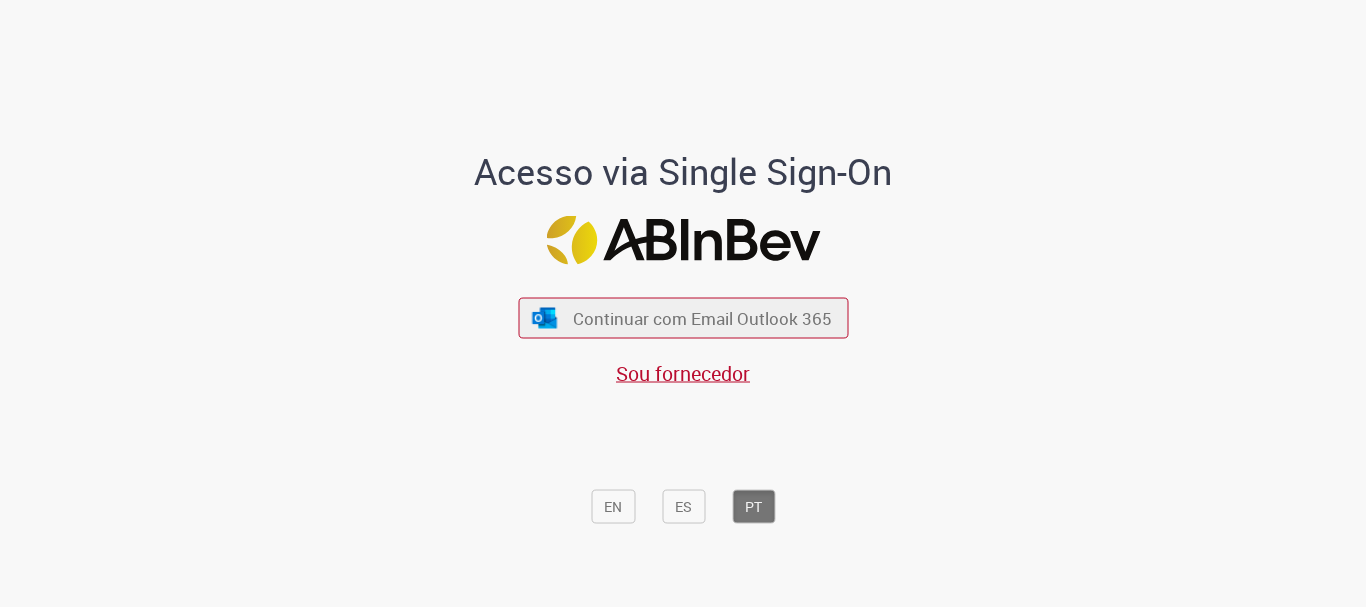 scroll, scrollTop: 0, scrollLeft: 0, axis: both 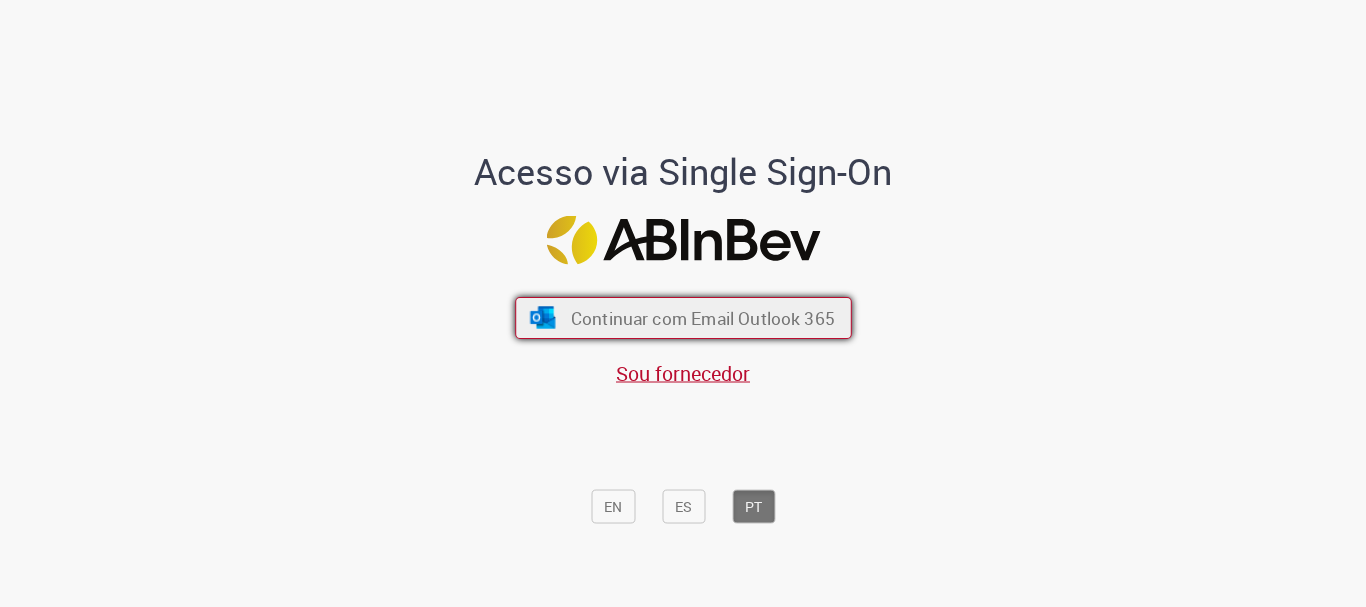 click on "Continuar com Email Outlook 365" at bounding box center (702, 318) 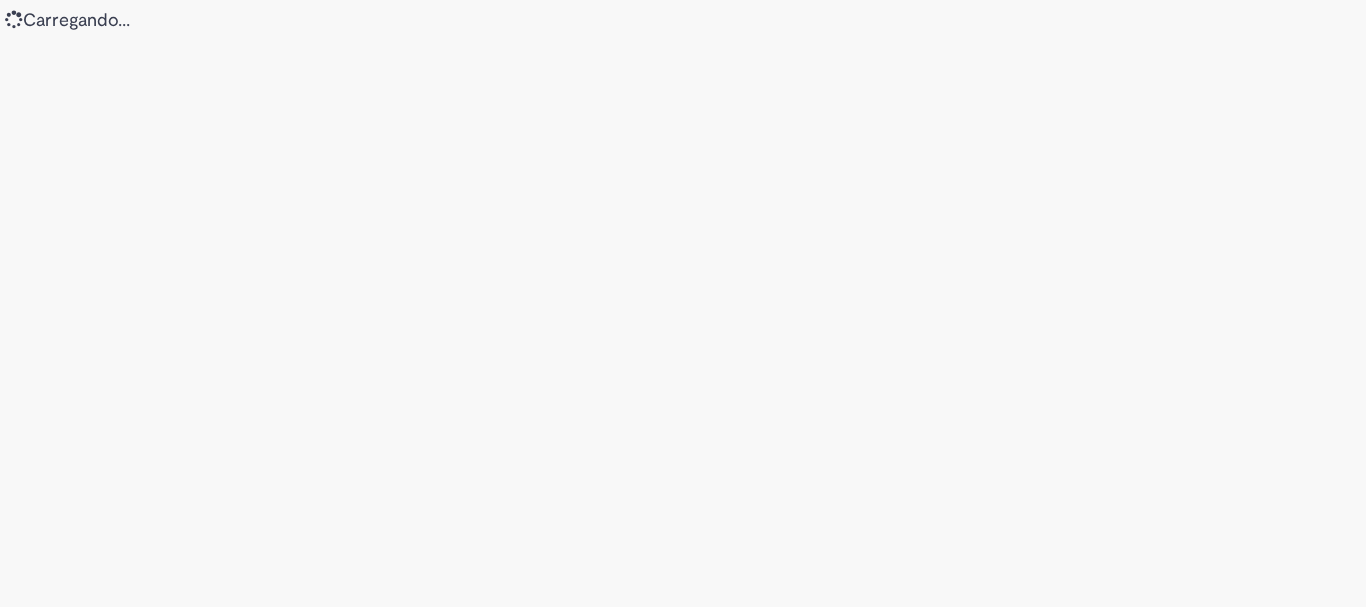scroll, scrollTop: 0, scrollLeft: 0, axis: both 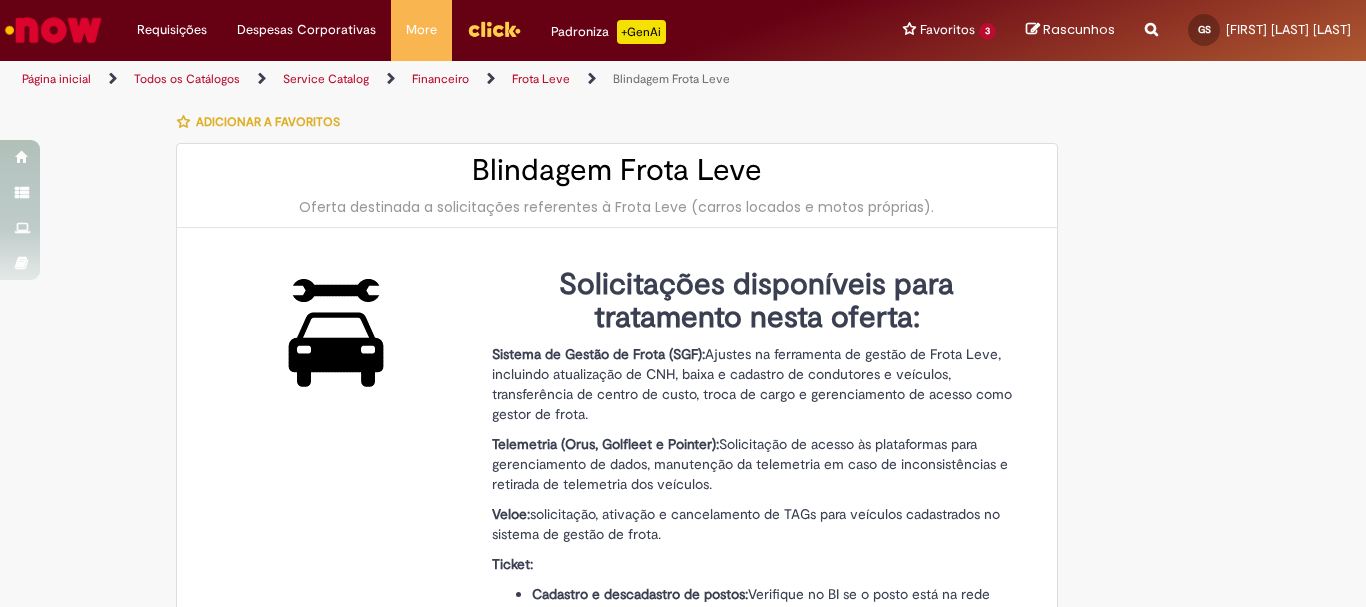 type on "********" 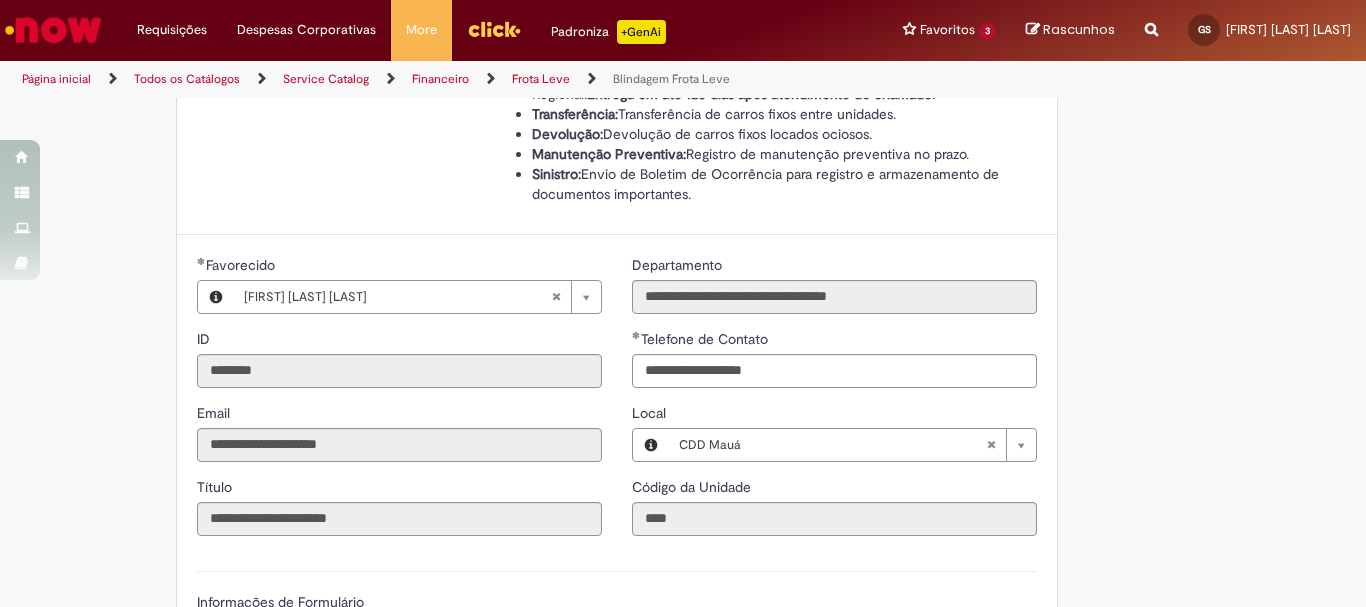 scroll, scrollTop: 1200, scrollLeft: 0, axis: vertical 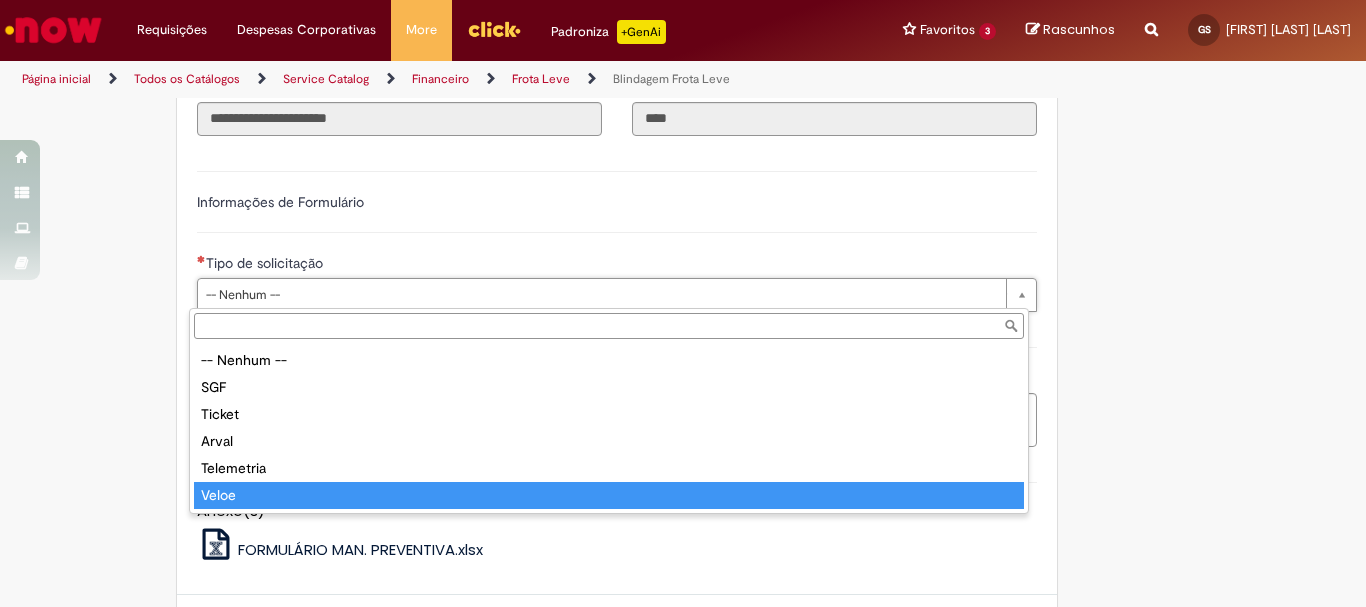 drag, startPoint x: 264, startPoint y: 497, endPoint x: 271, endPoint y: 477, distance: 21.189621 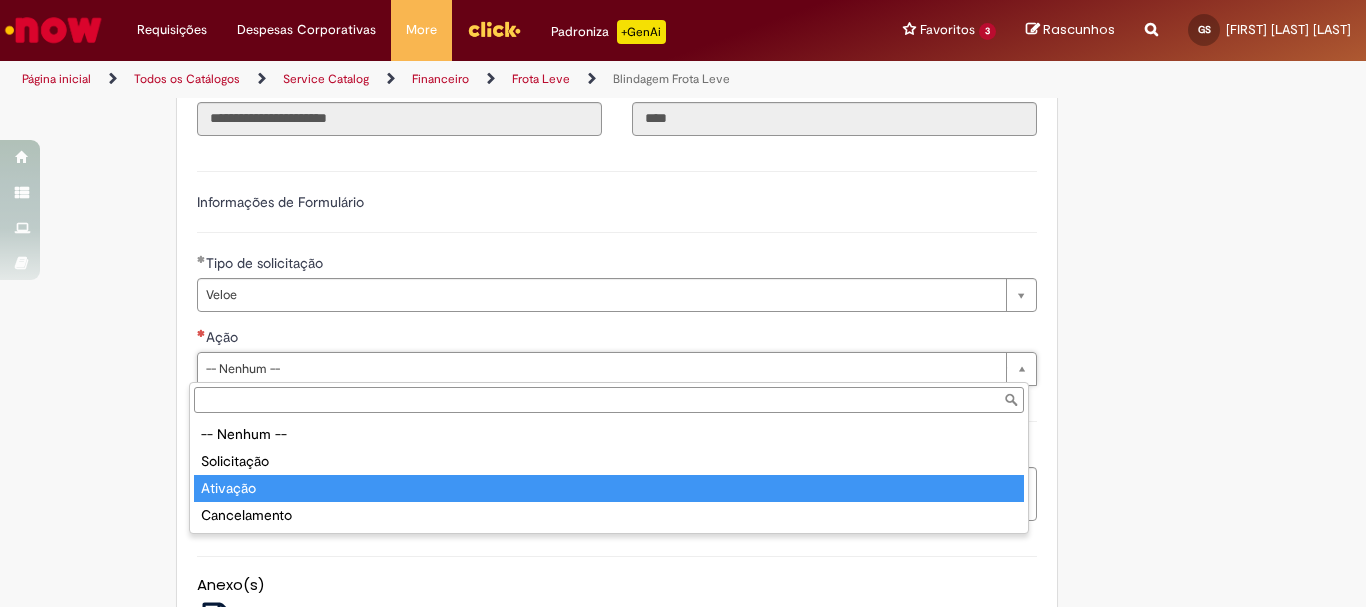 type on "********" 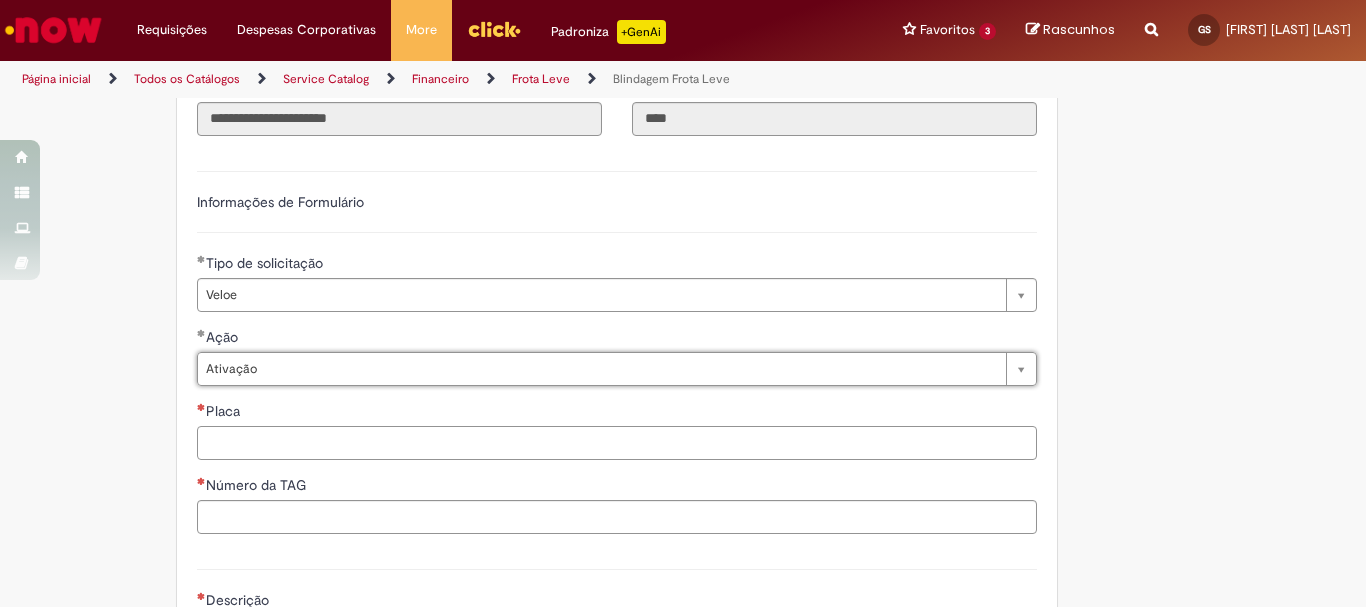 click on "Placa" at bounding box center (617, 443) 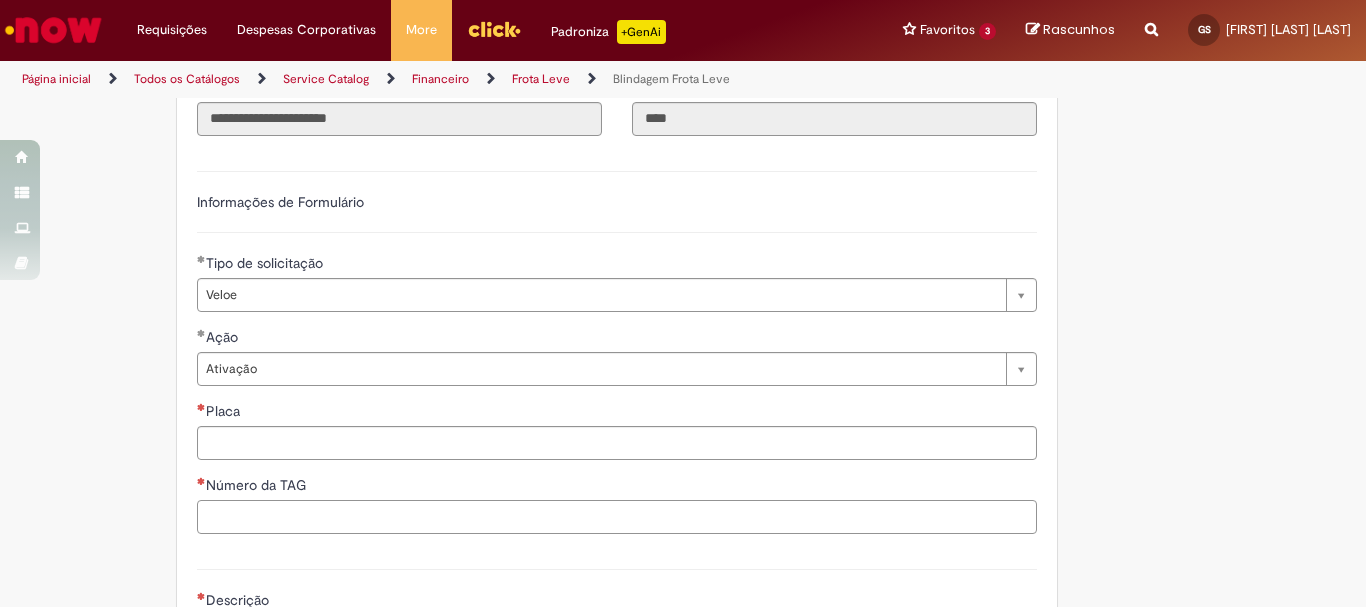 click on "Número da TAG" at bounding box center (617, 517) 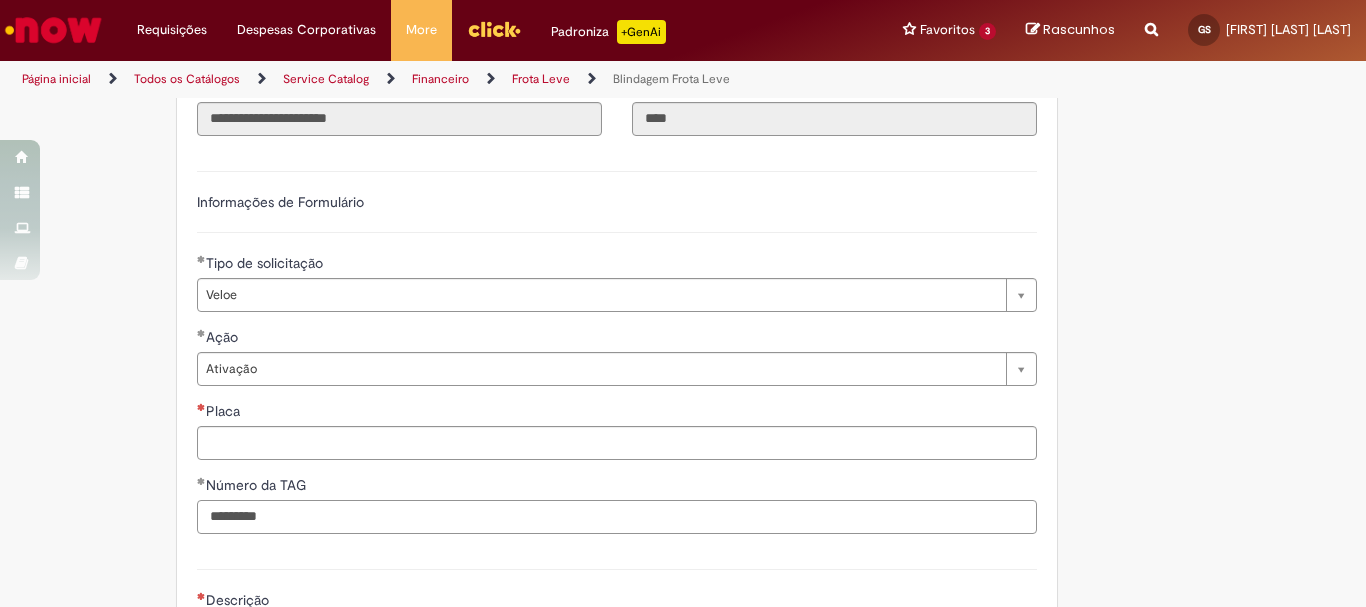 scroll, scrollTop: 1400, scrollLeft: 0, axis: vertical 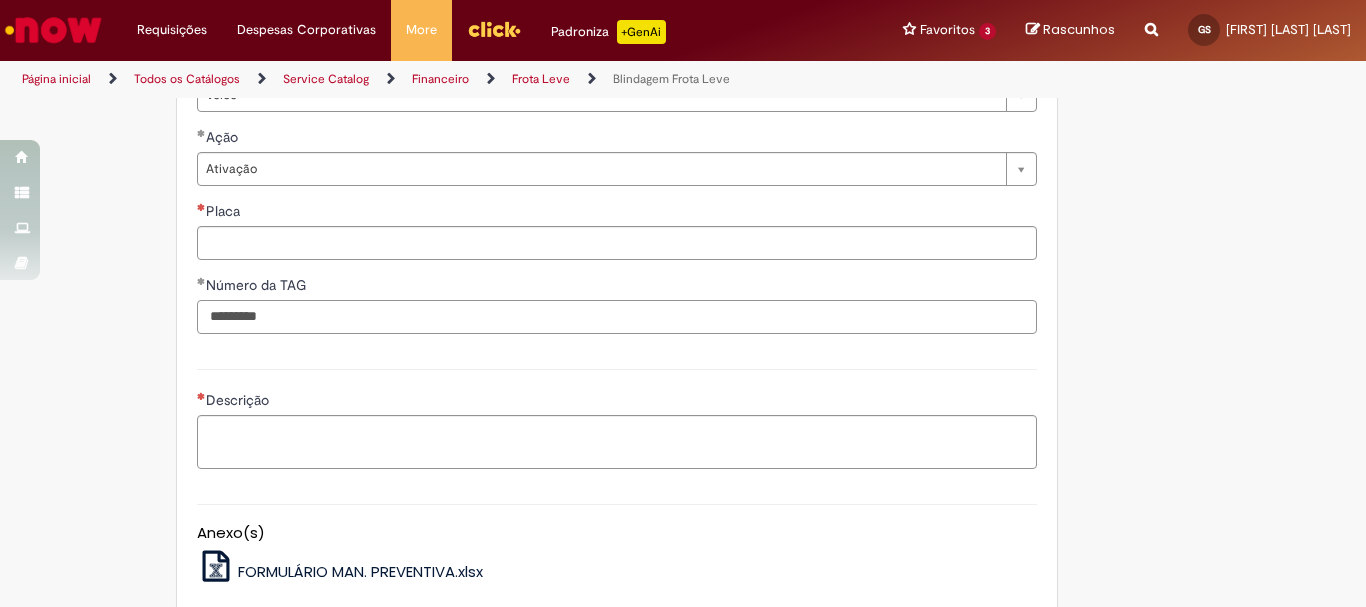 type on "*********" 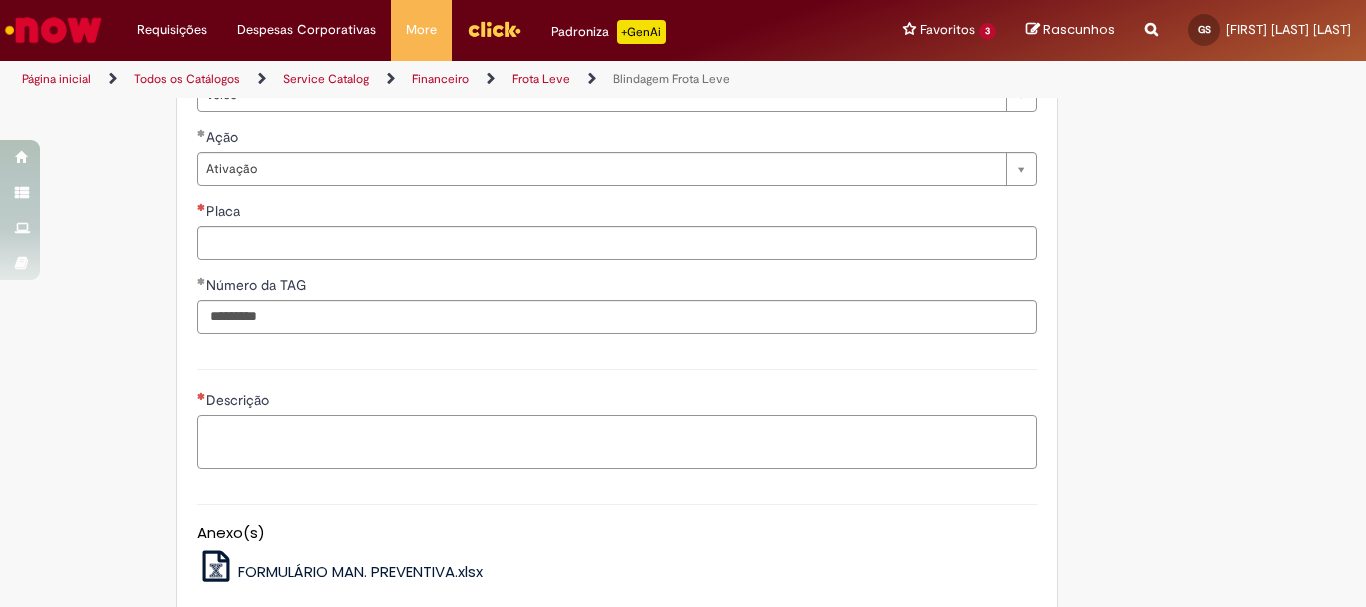 click on "Descrição" at bounding box center [617, 442] 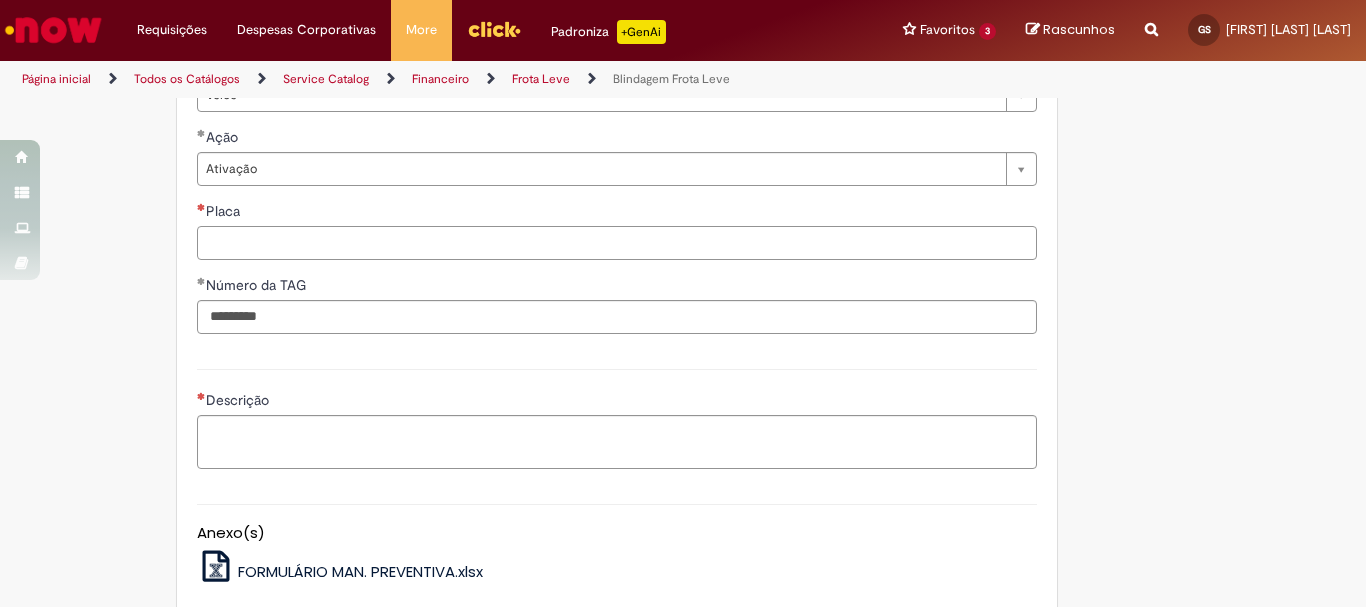 click on "Placa" at bounding box center (617, 243) 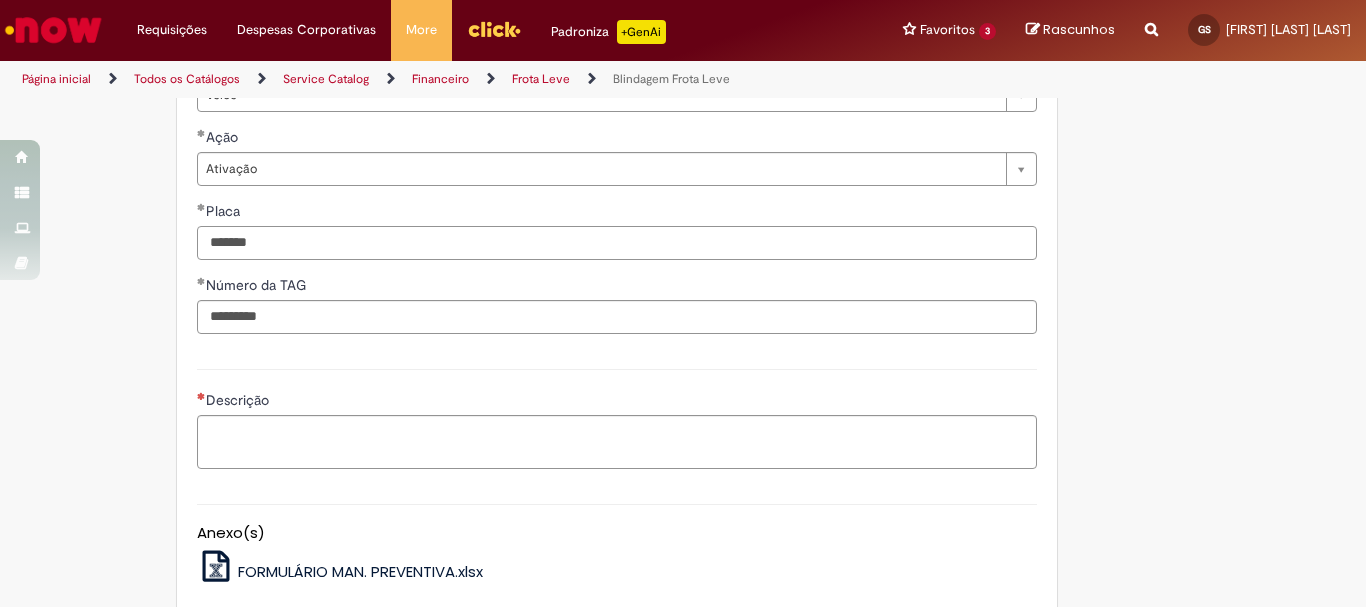 type on "*******" 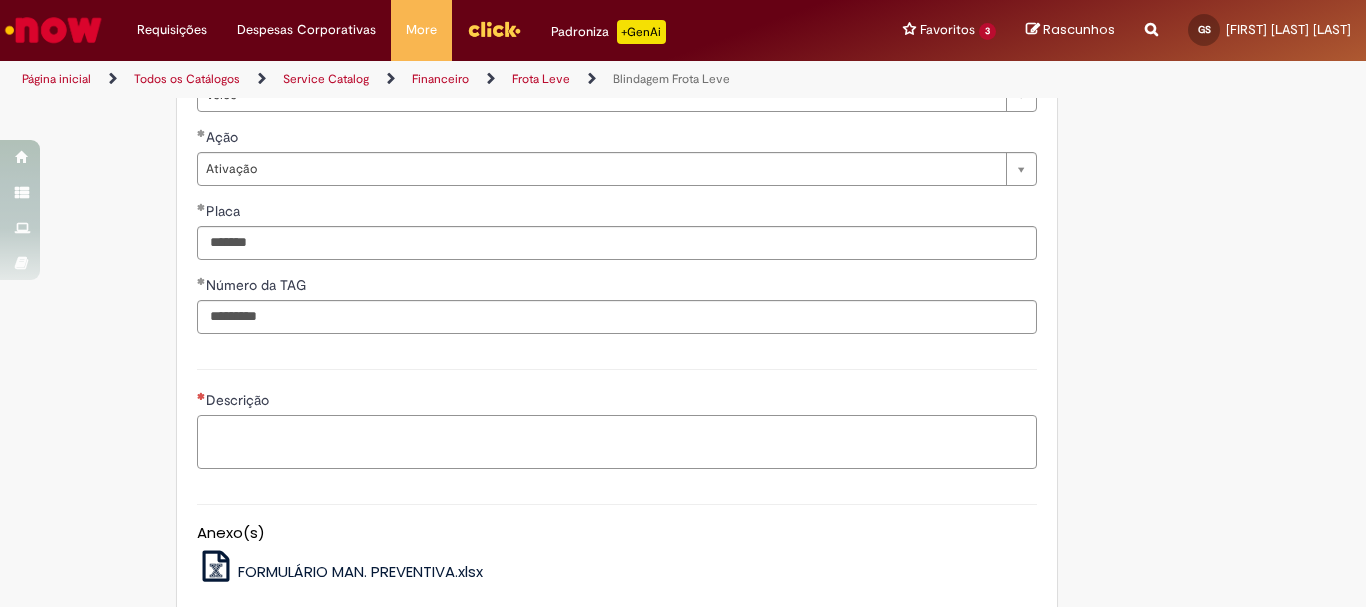 click on "Descrição" at bounding box center (617, 442) 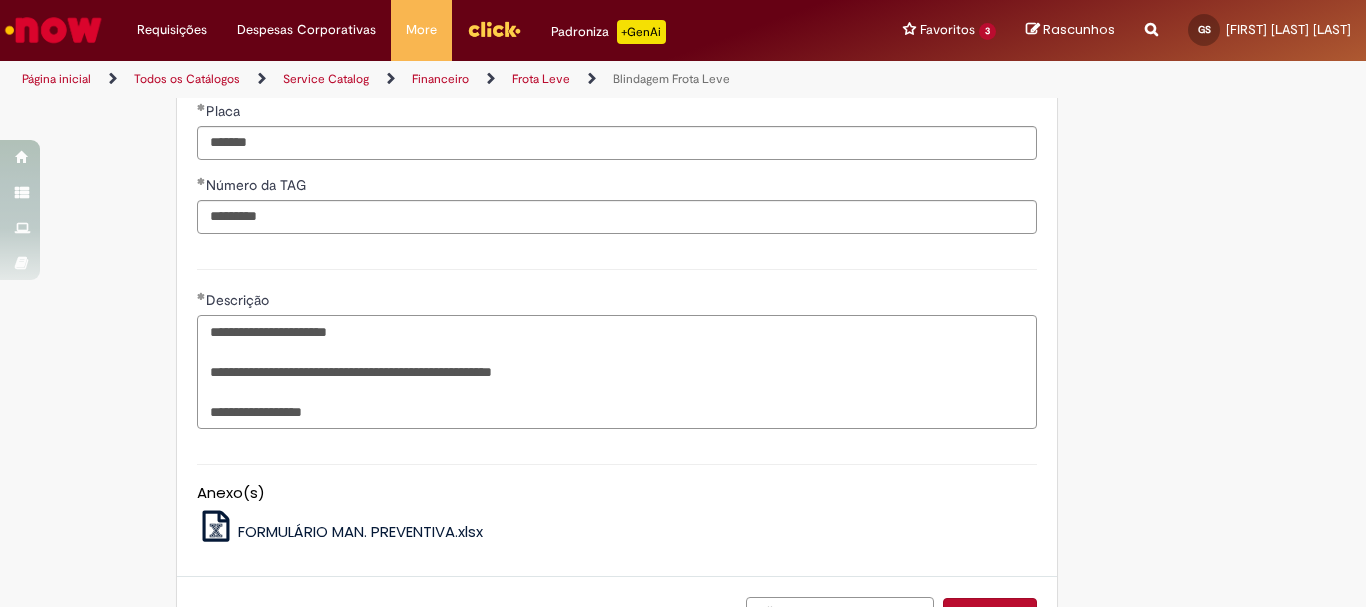 scroll, scrollTop: 1400, scrollLeft: 0, axis: vertical 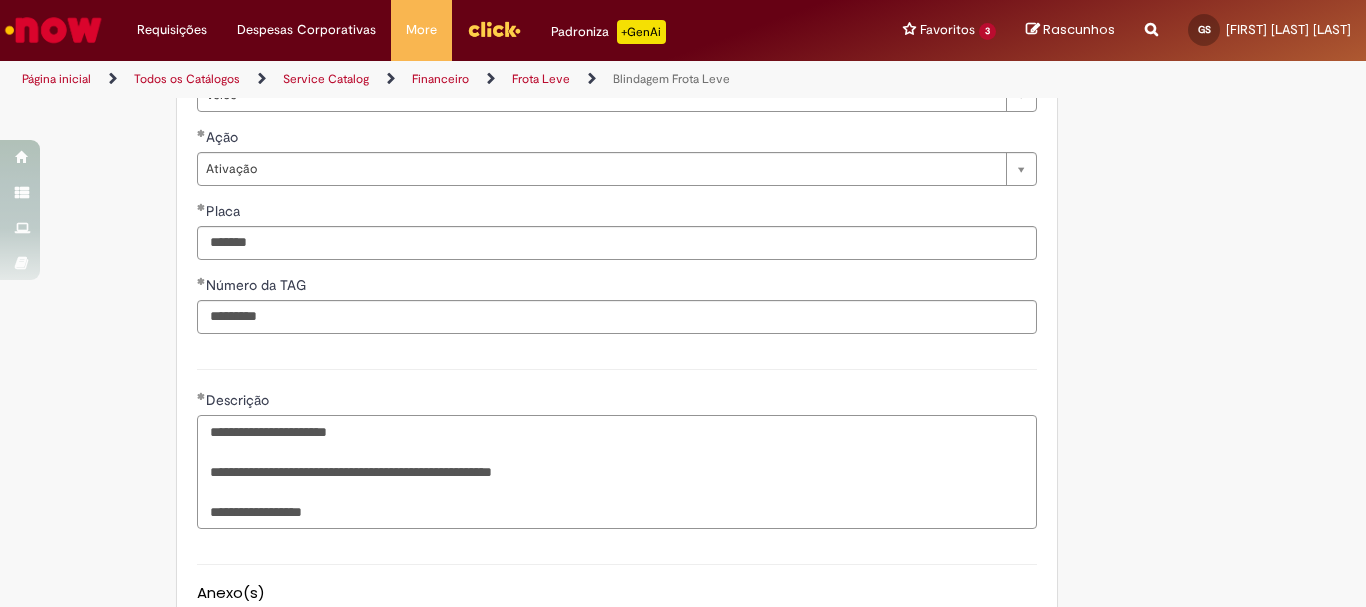 type on "**********" 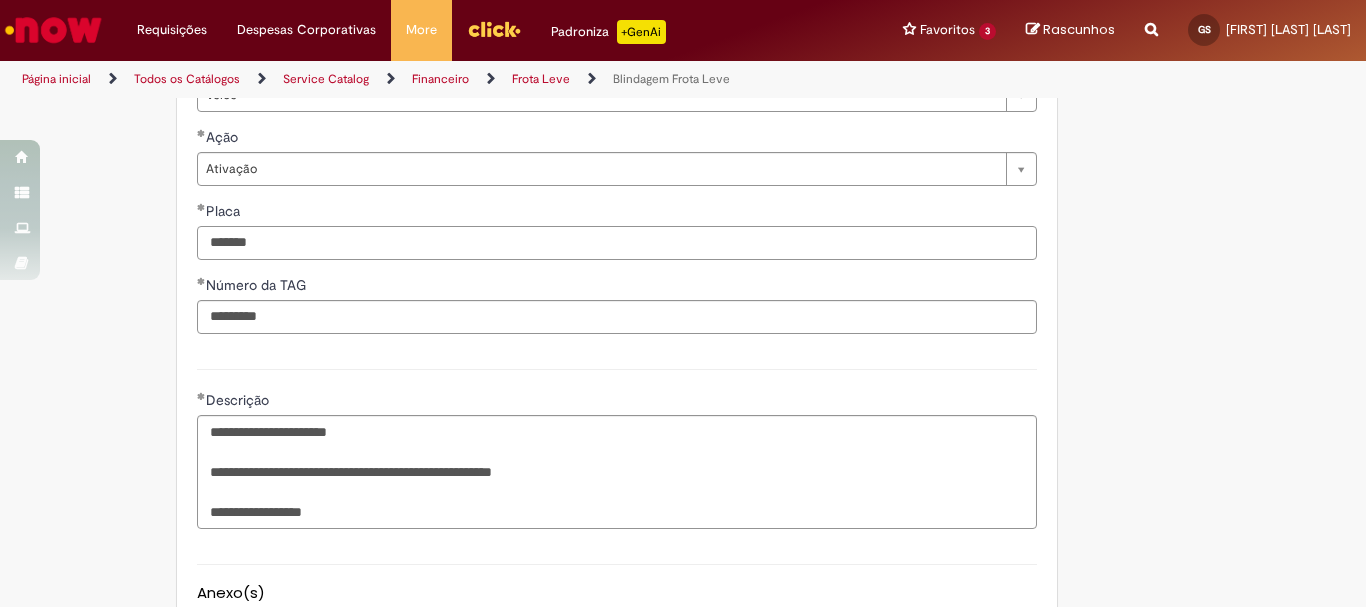click on "*******" at bounding box center [617, 243] 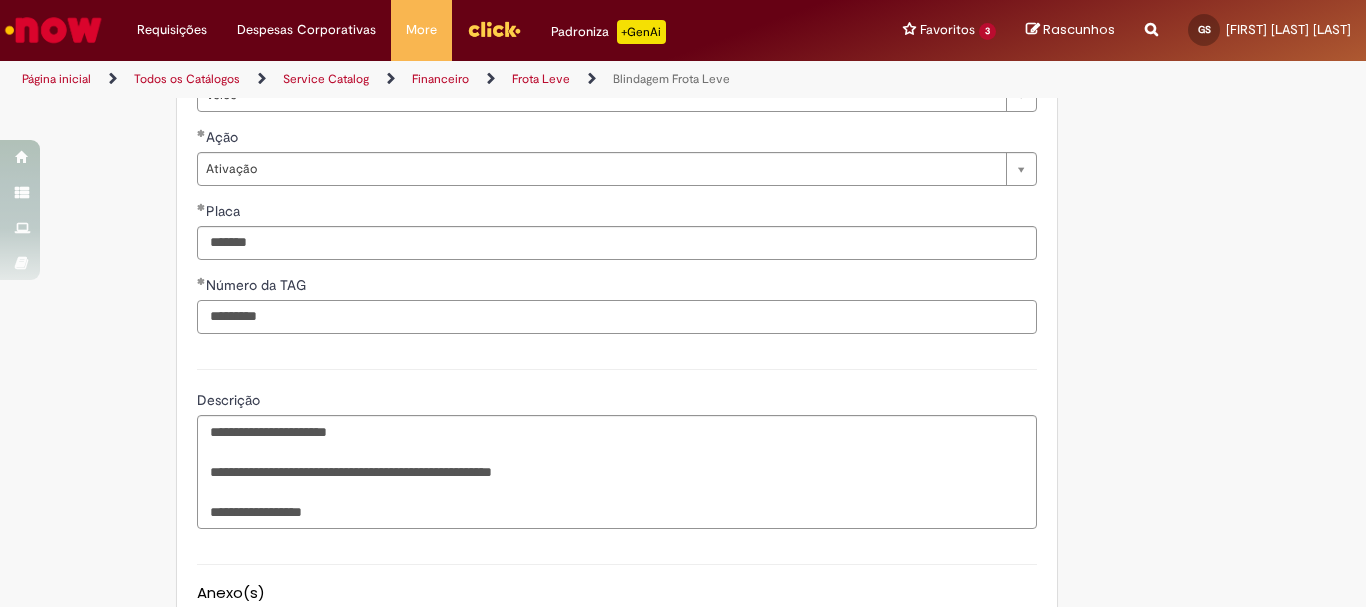 click on "*********" at bounding box center (617, 317) 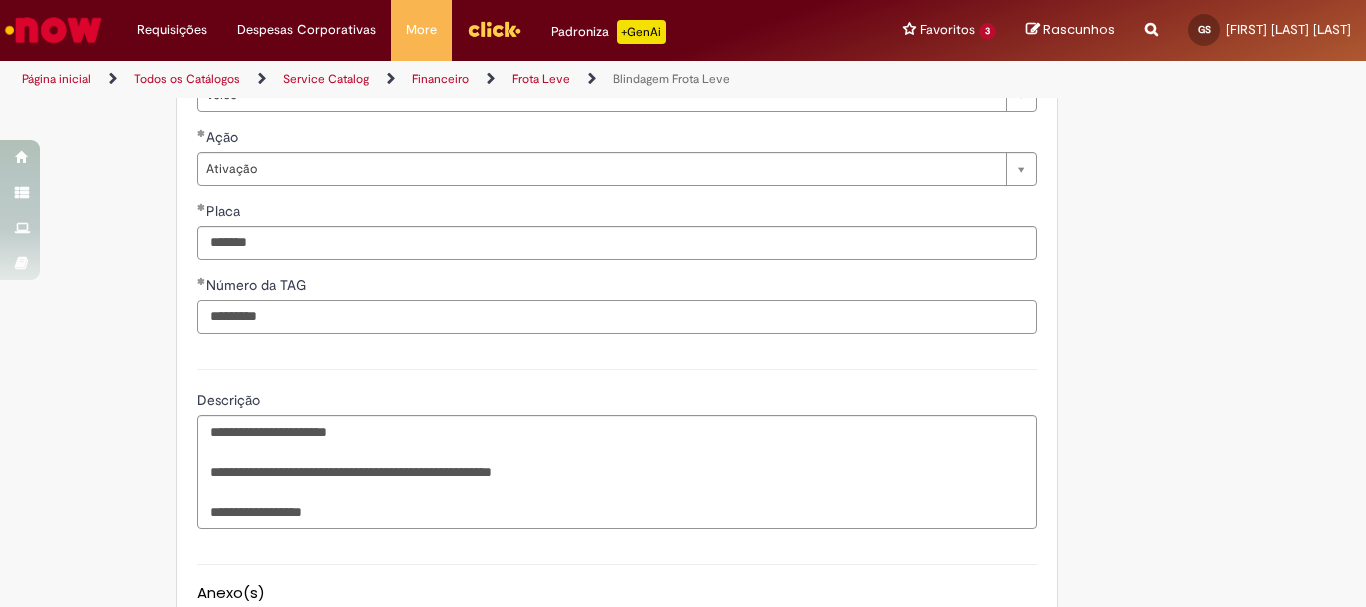 scroll, scrollTop: 1500, scrollLeft: 0, axis: vertical 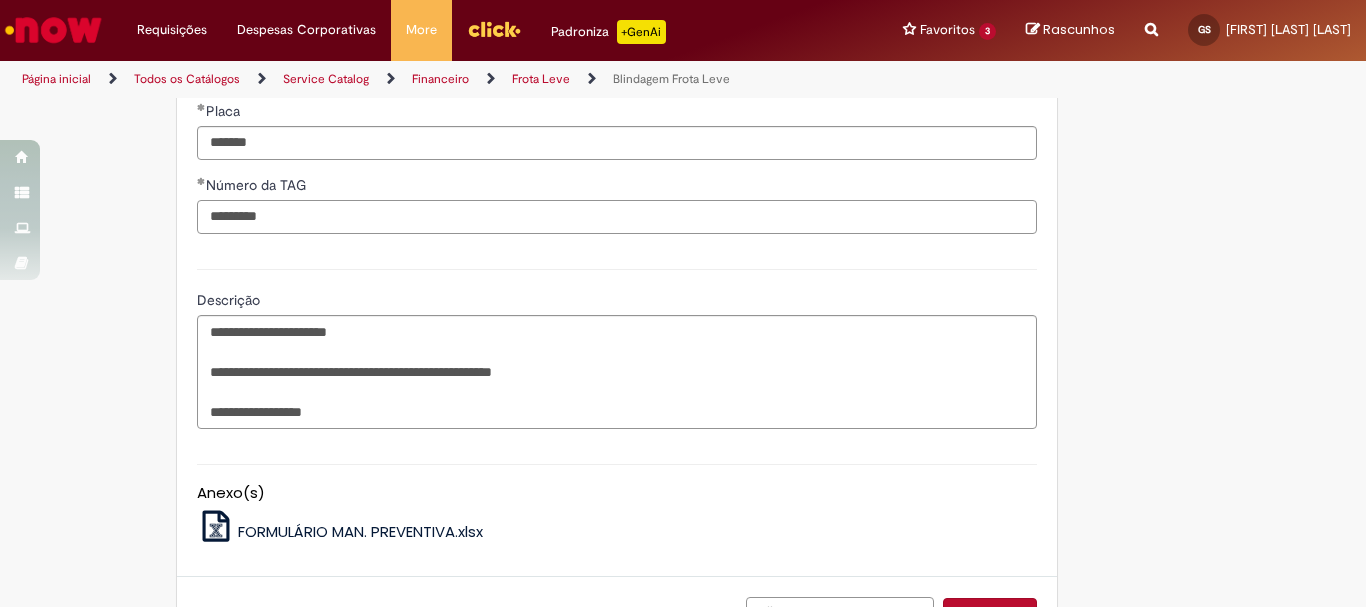click on "*********" at bounding box center [617, 217] 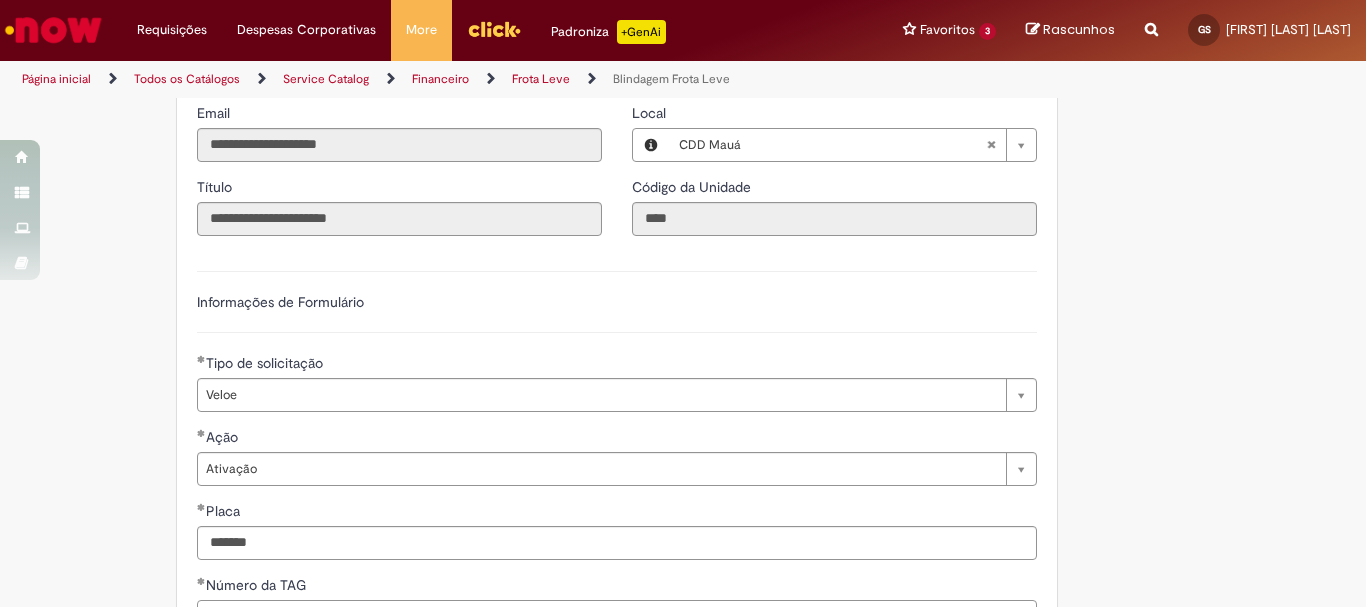 scroll, scrollTop: 1655, scrollLeft: 0, axis: vertical 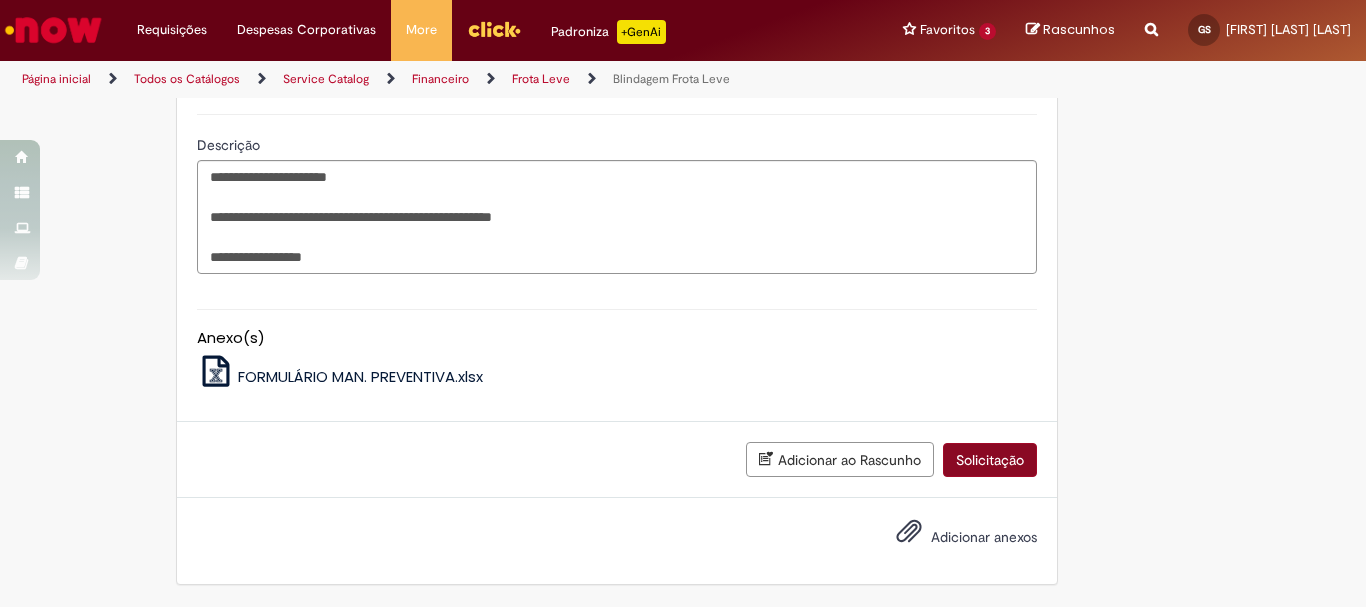 type on "**********" 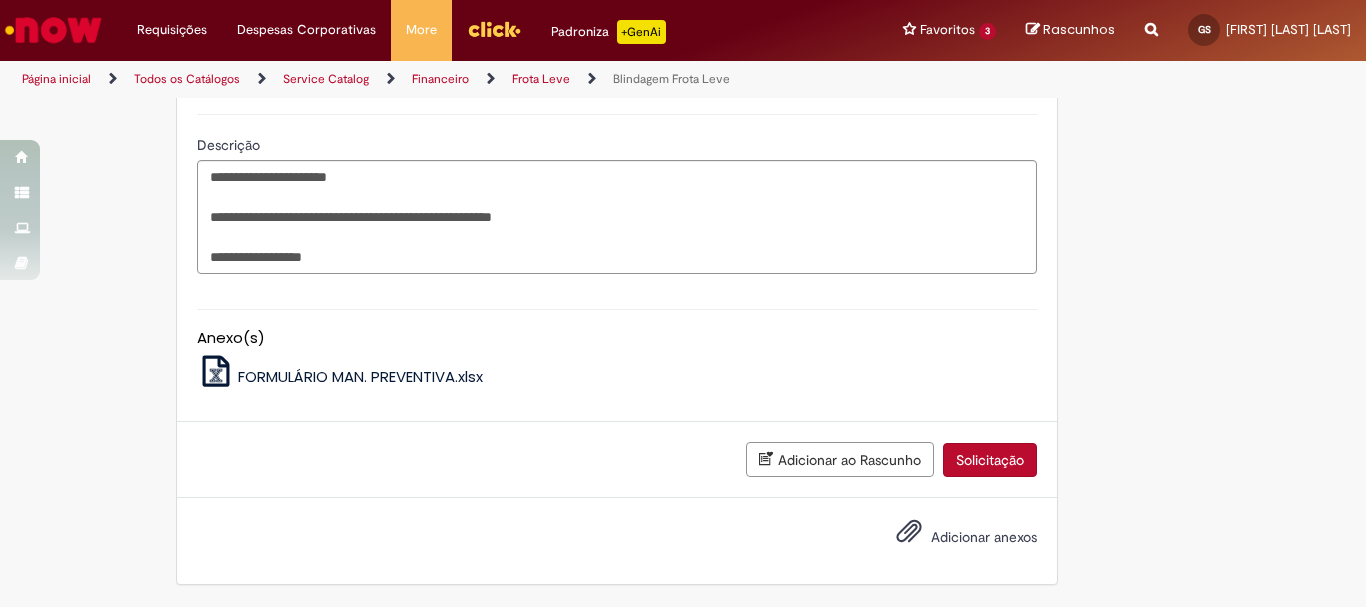 click on "Solicitação" at bounding box center (990, 460) 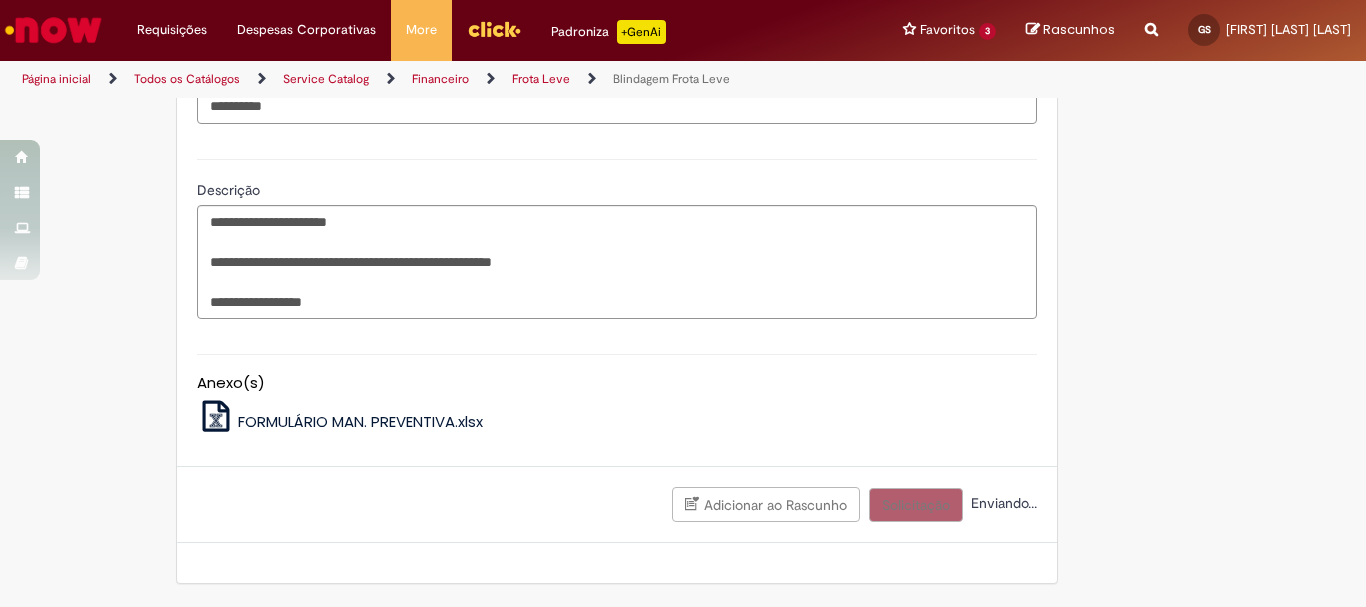 scroll, scrollTop: 1610, scrollLeft: 0, axis: vertical 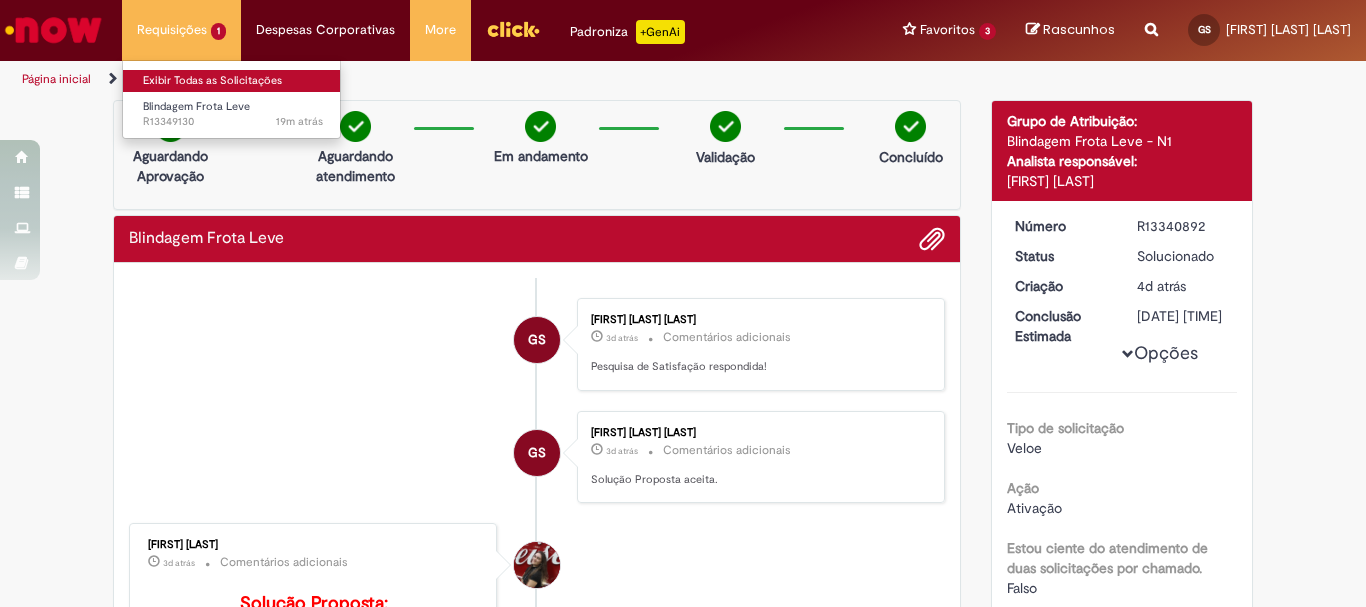 click on "Exibir Todas as Solicitações" at bounding box center [233, 81] 